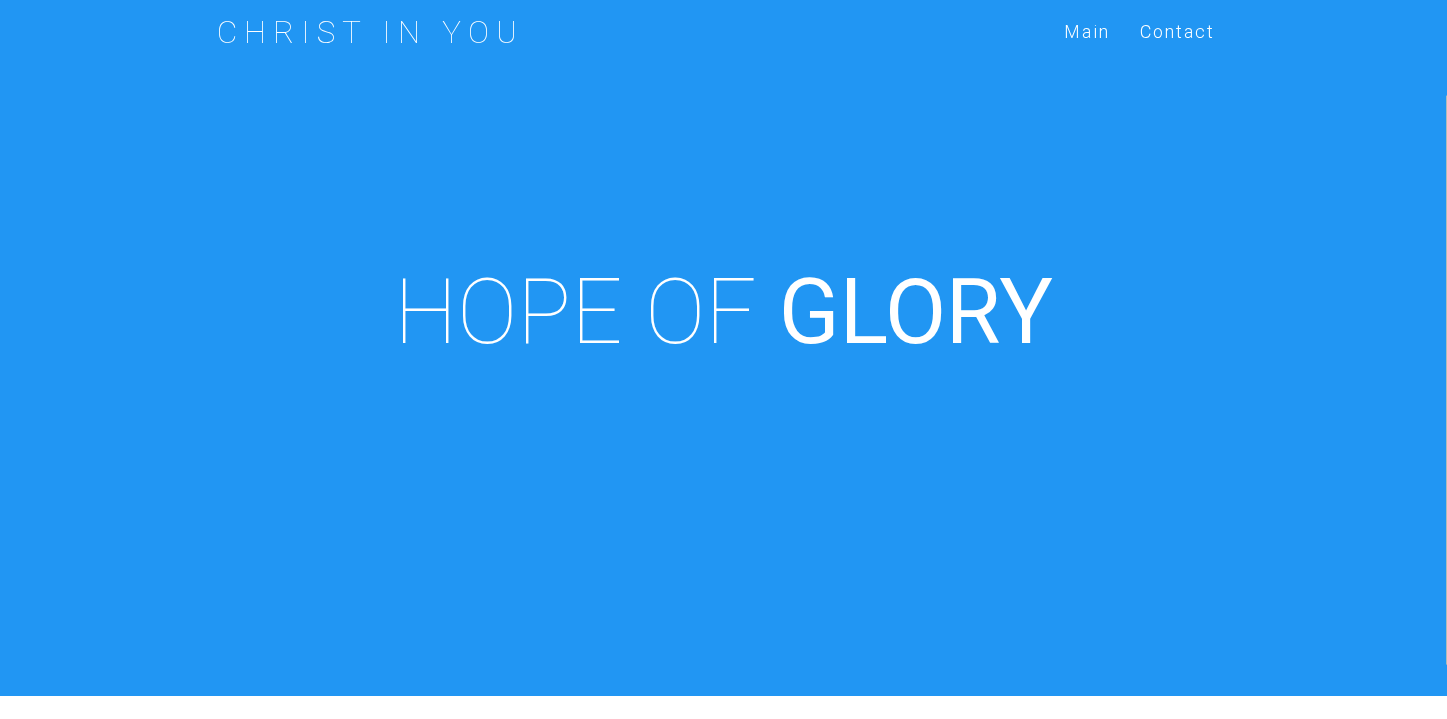 scroll, scrollTop: 696, scrollLeft: 0, axis: vertical 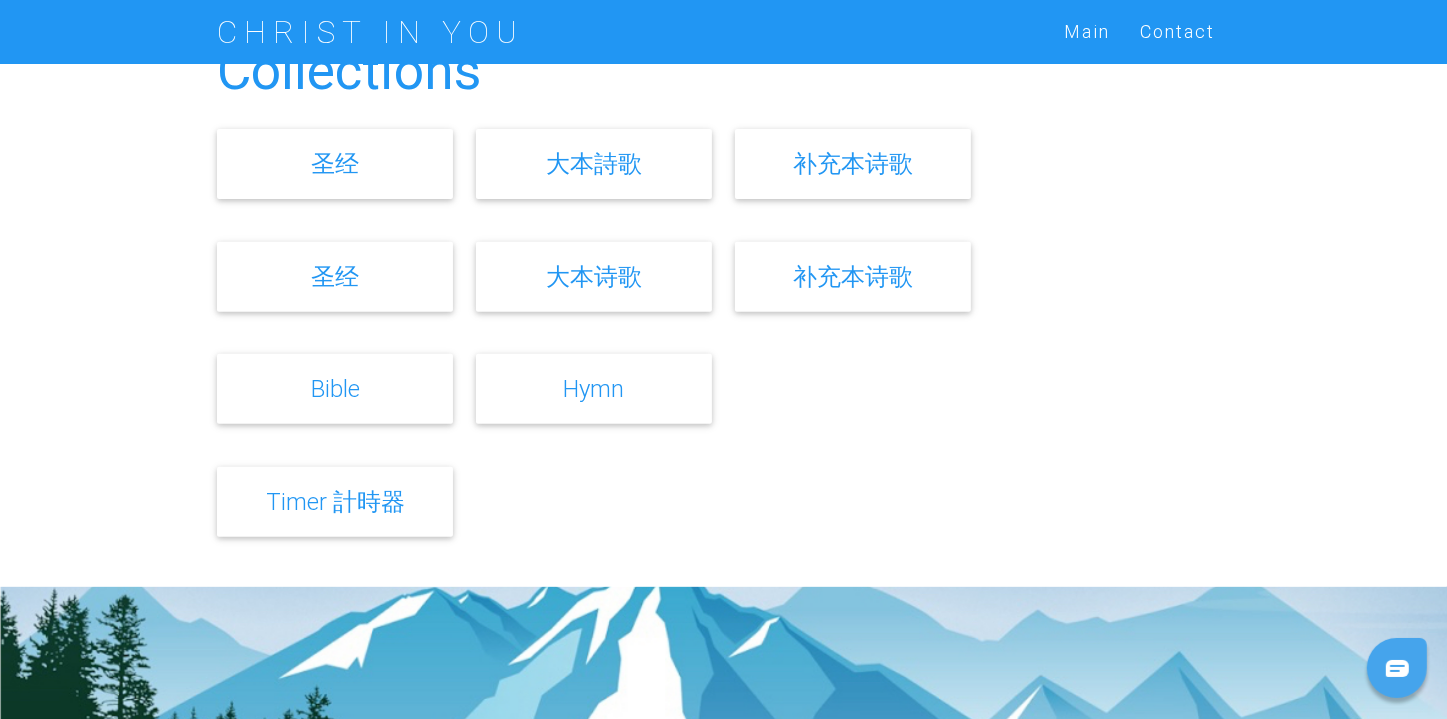 click on "大本詩歌" at bounding box center [594, 163] 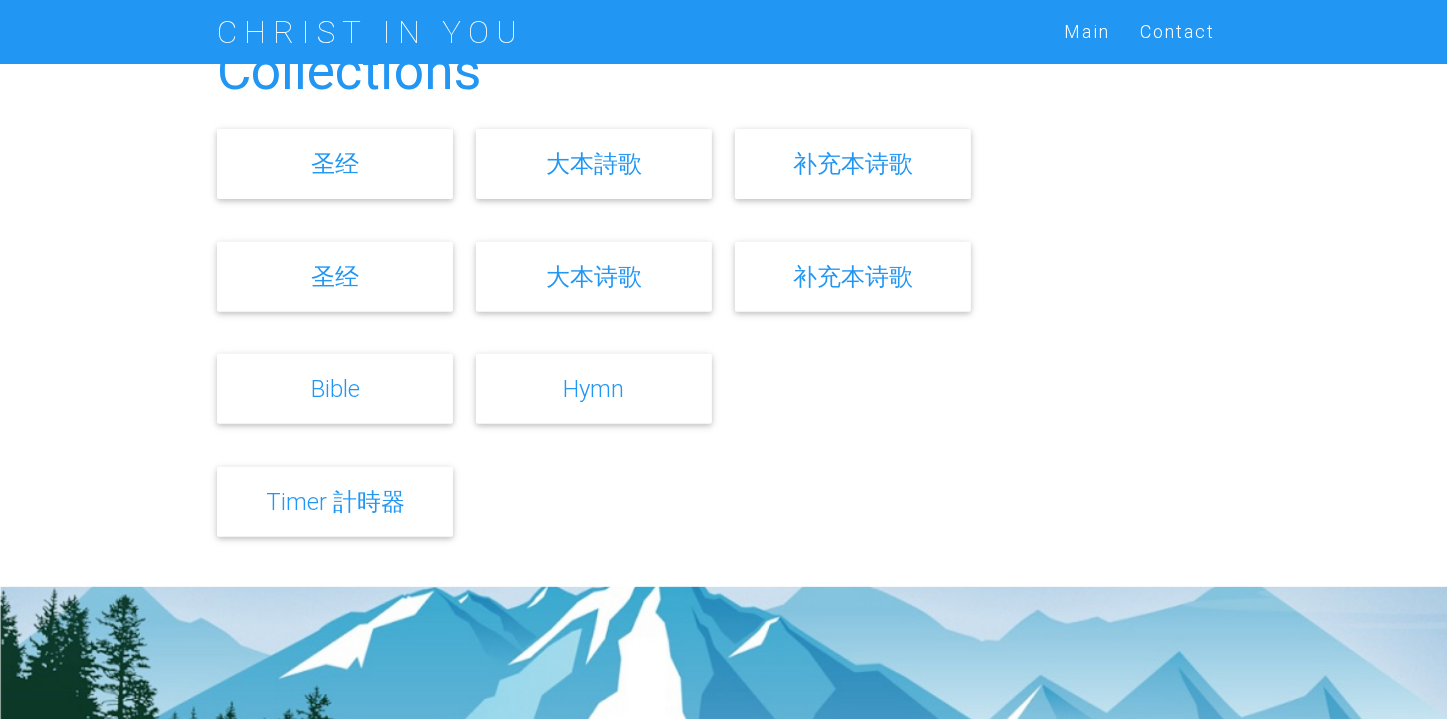 click on "补充本诗歌" at bounding box center (853, 276) 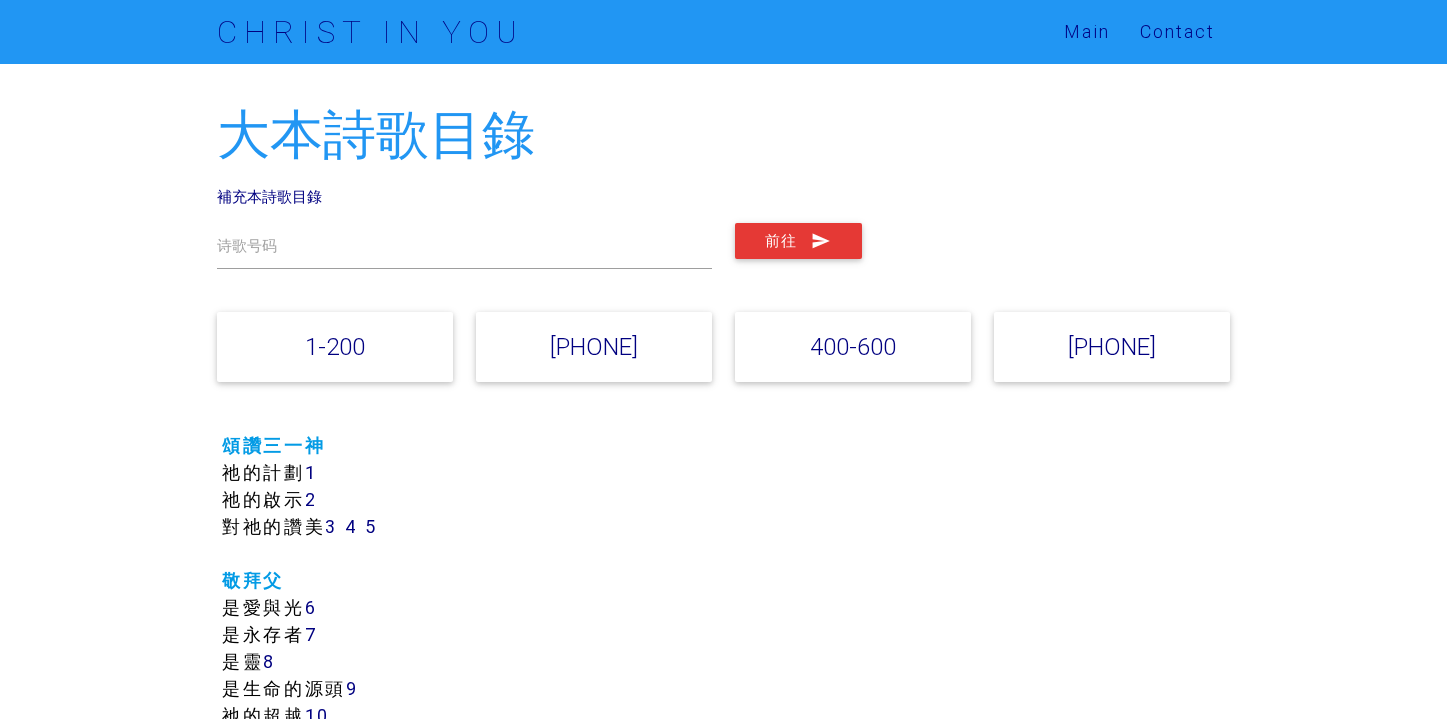 scroll, scrollTop: 0, scrollLeft: 0, axis: both 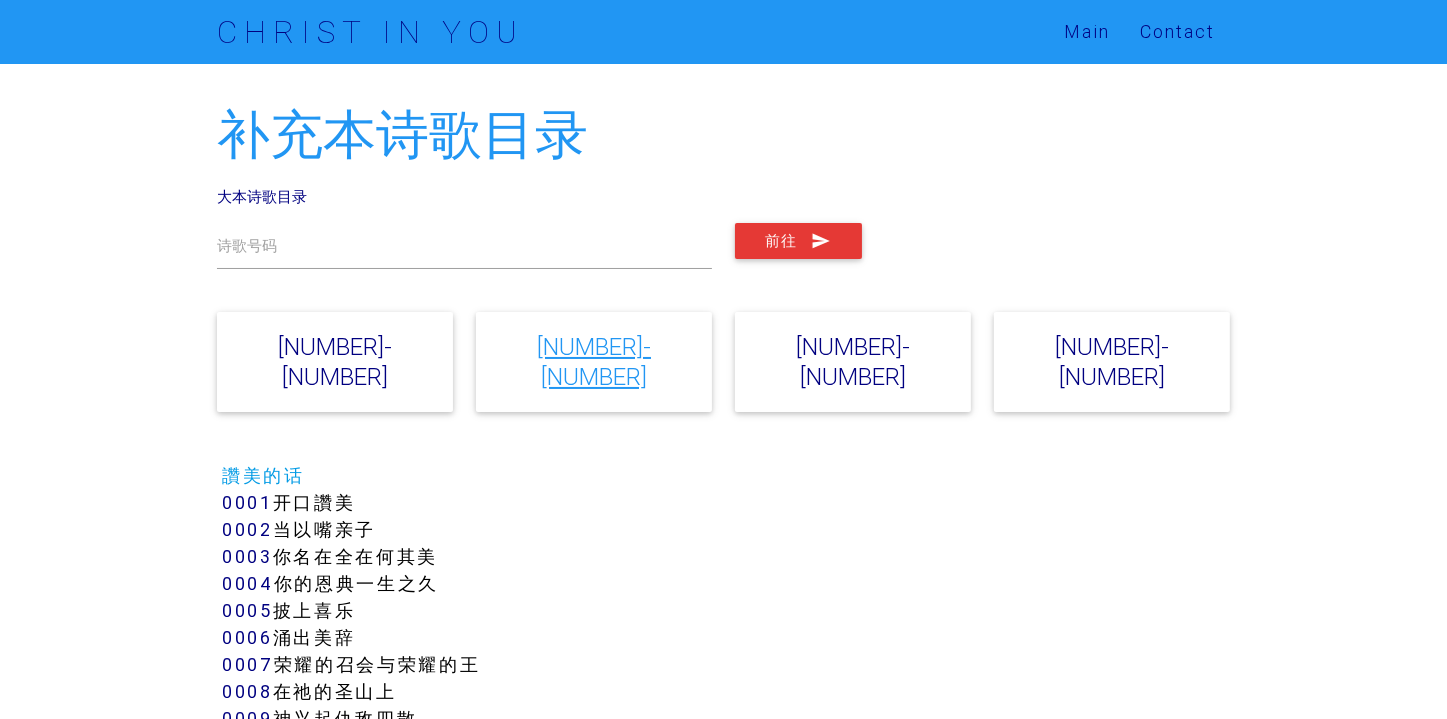 click on "[NUMBER]-[NUMBER]" at bounding box center (594, 361) 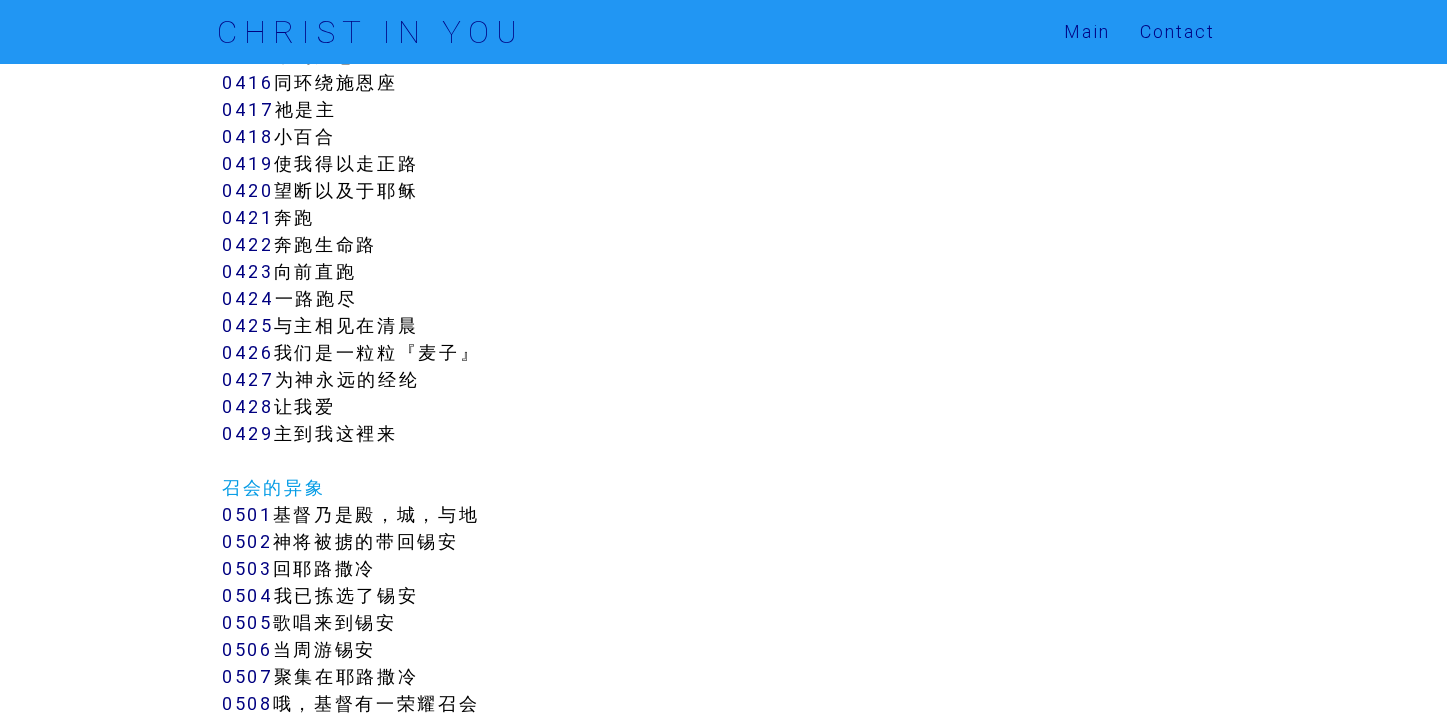 scroll, scrollTop: 4792, scrollLeft: 0, axis: vertical 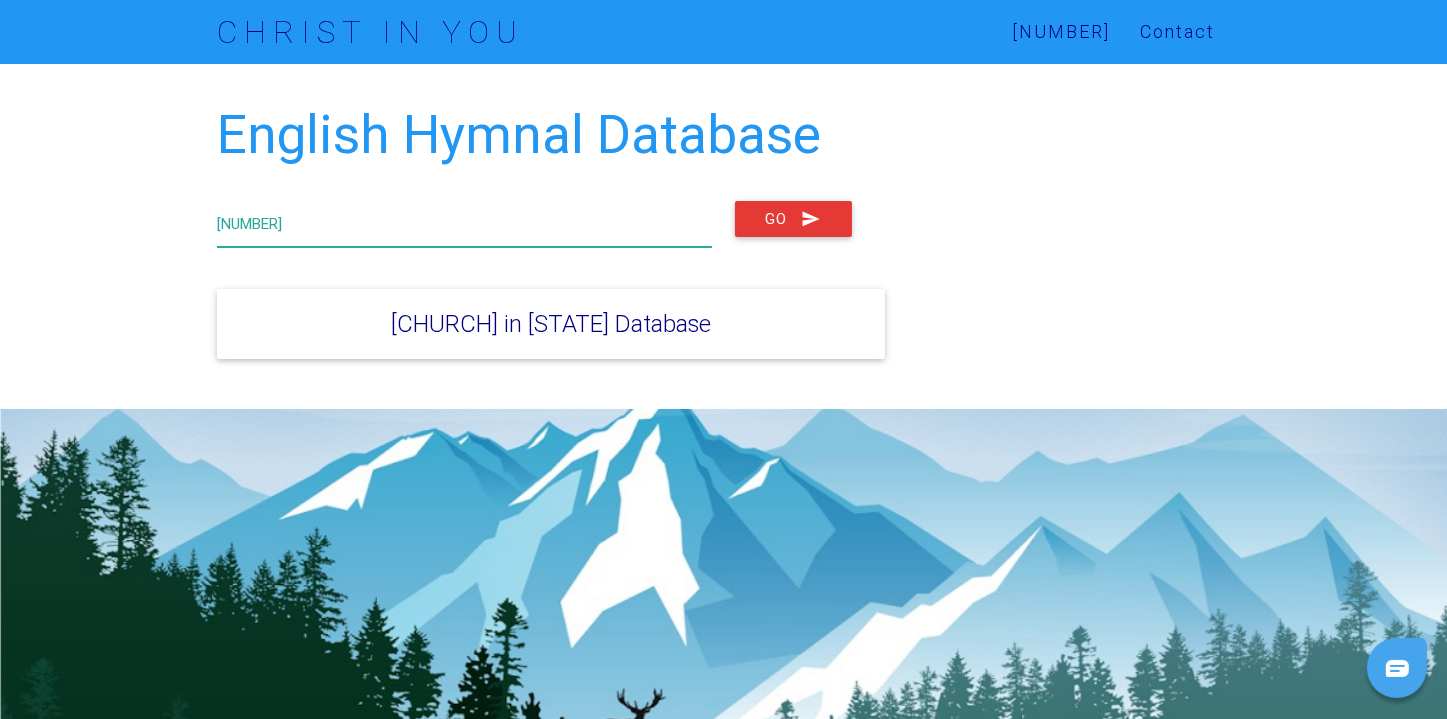 click at bounding box center [464, 224] 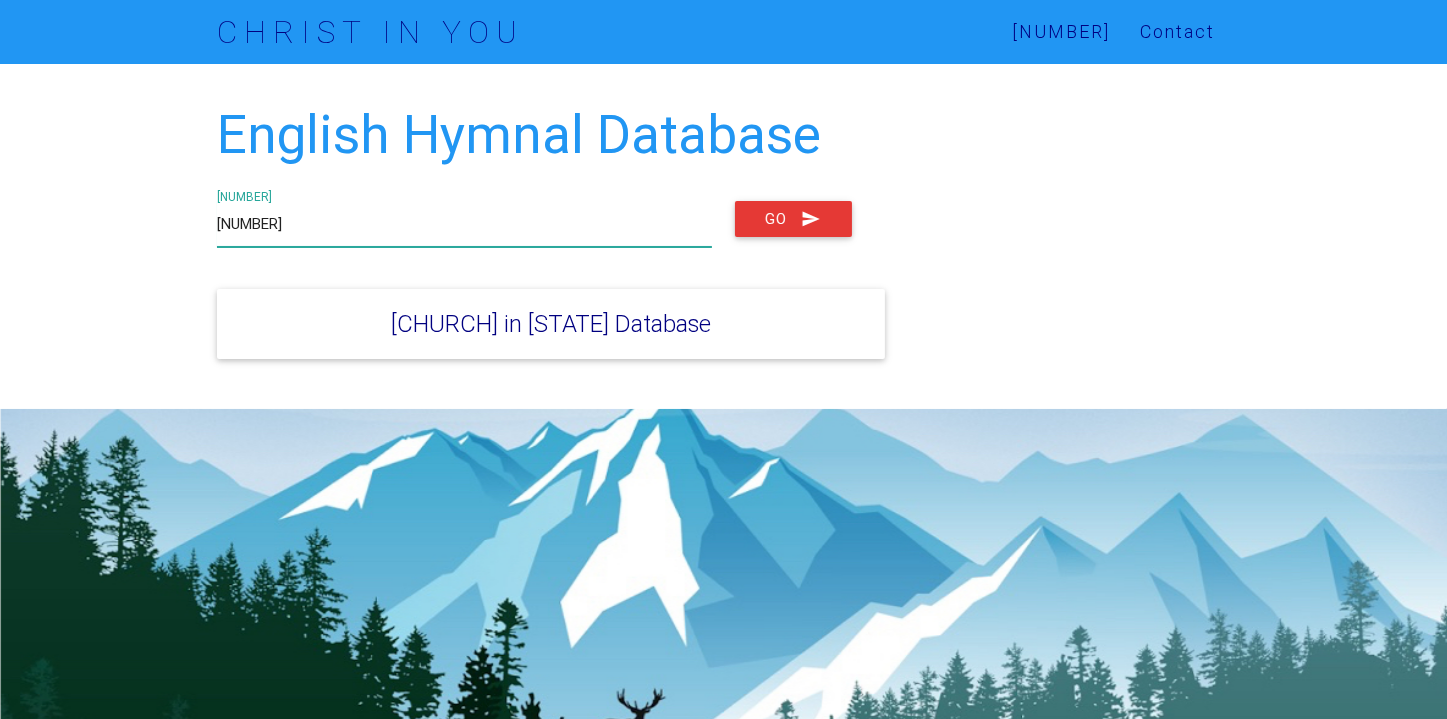 type on "564" 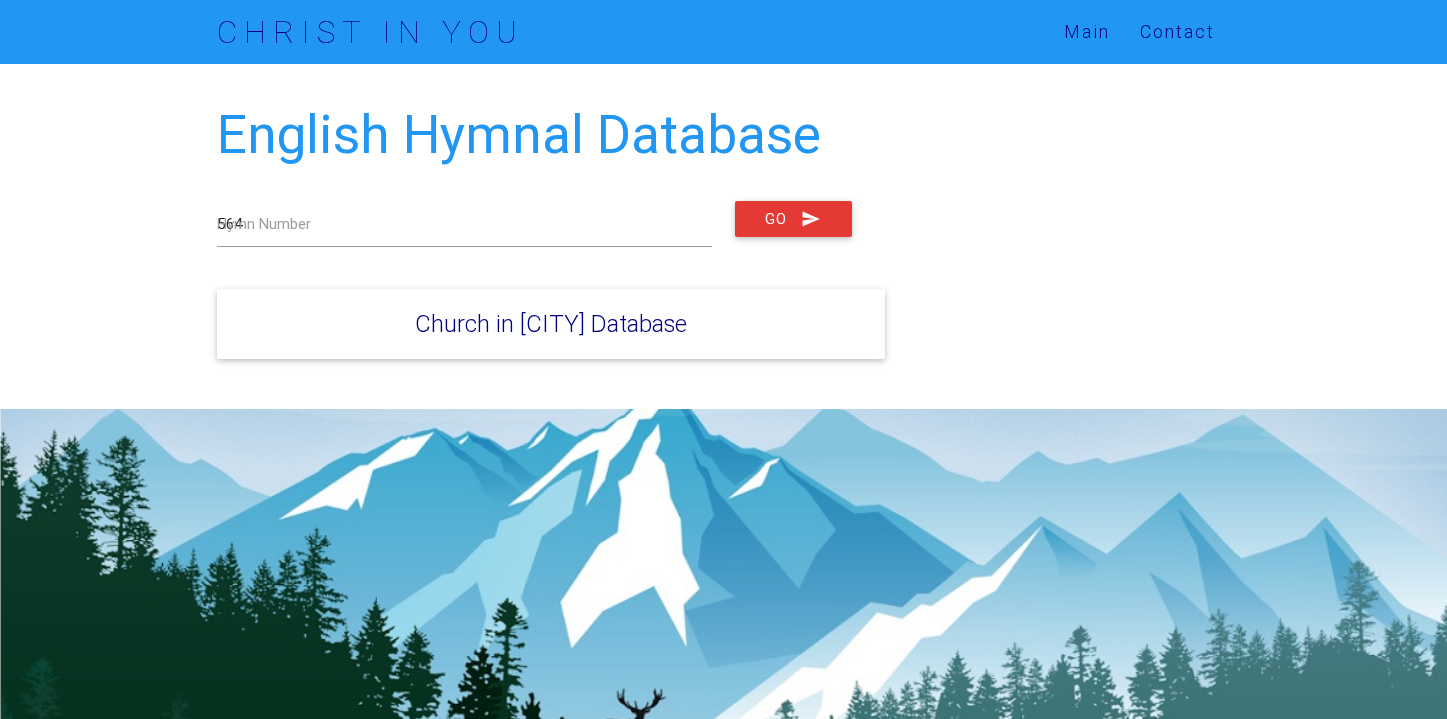 scroll, scrollTop: 0, scrollLeft: 0, axis: both 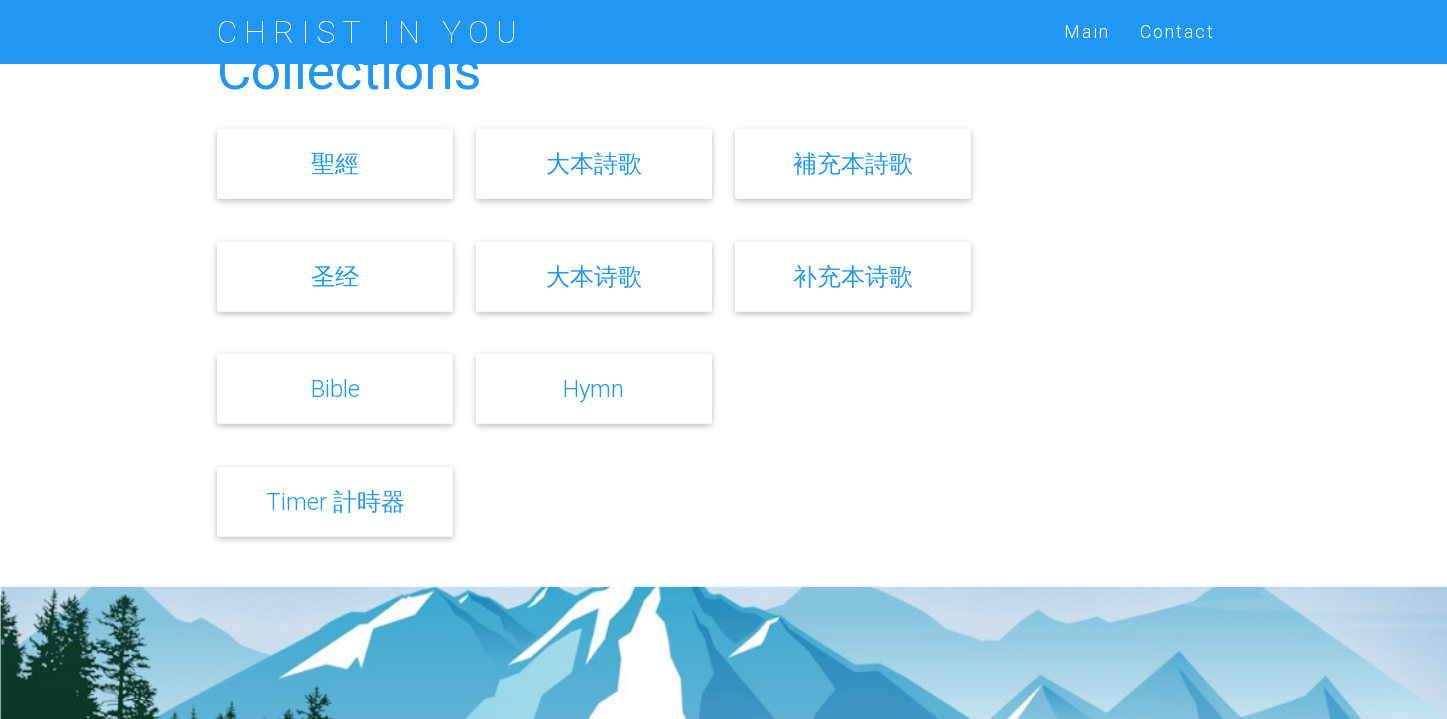 click on "大本詩歌" at bounding box center [594, 163] 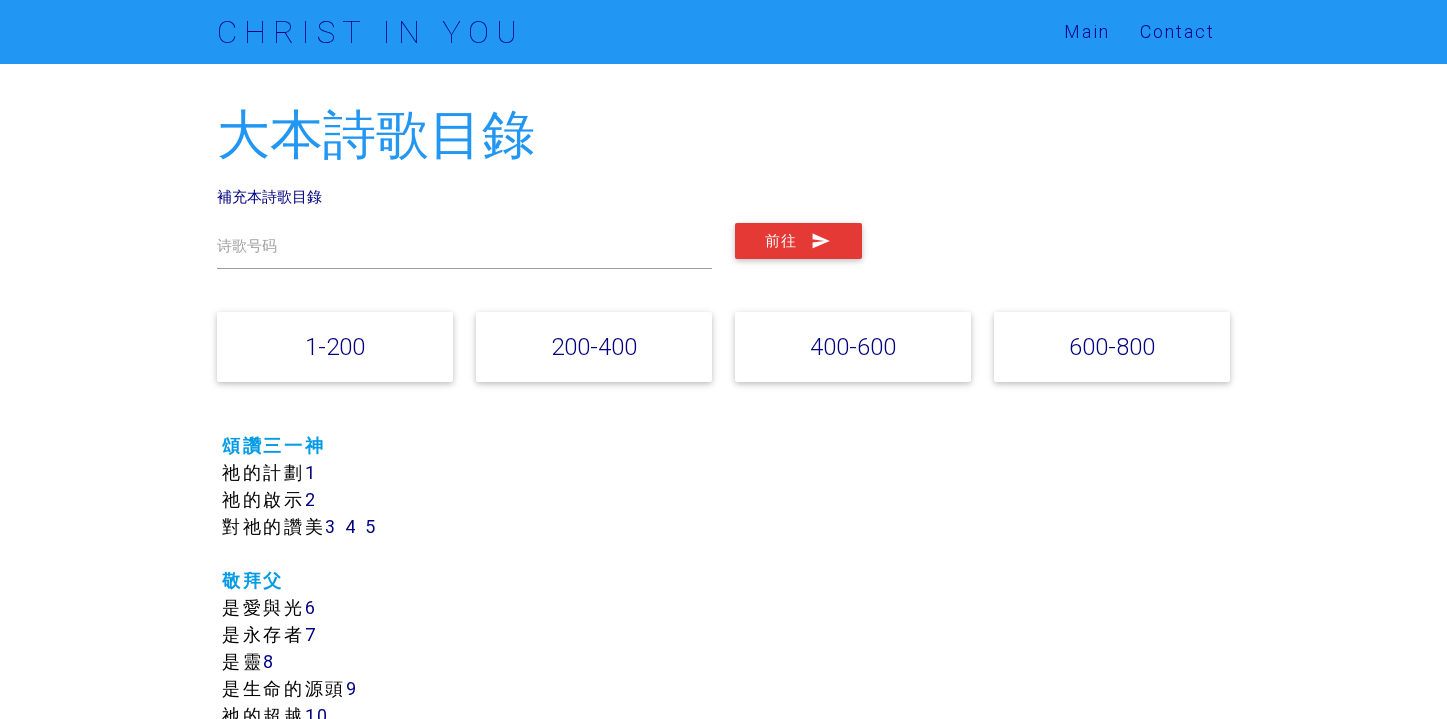 scroll, scrollTop: 0, scrollLeft: 0, axis: both 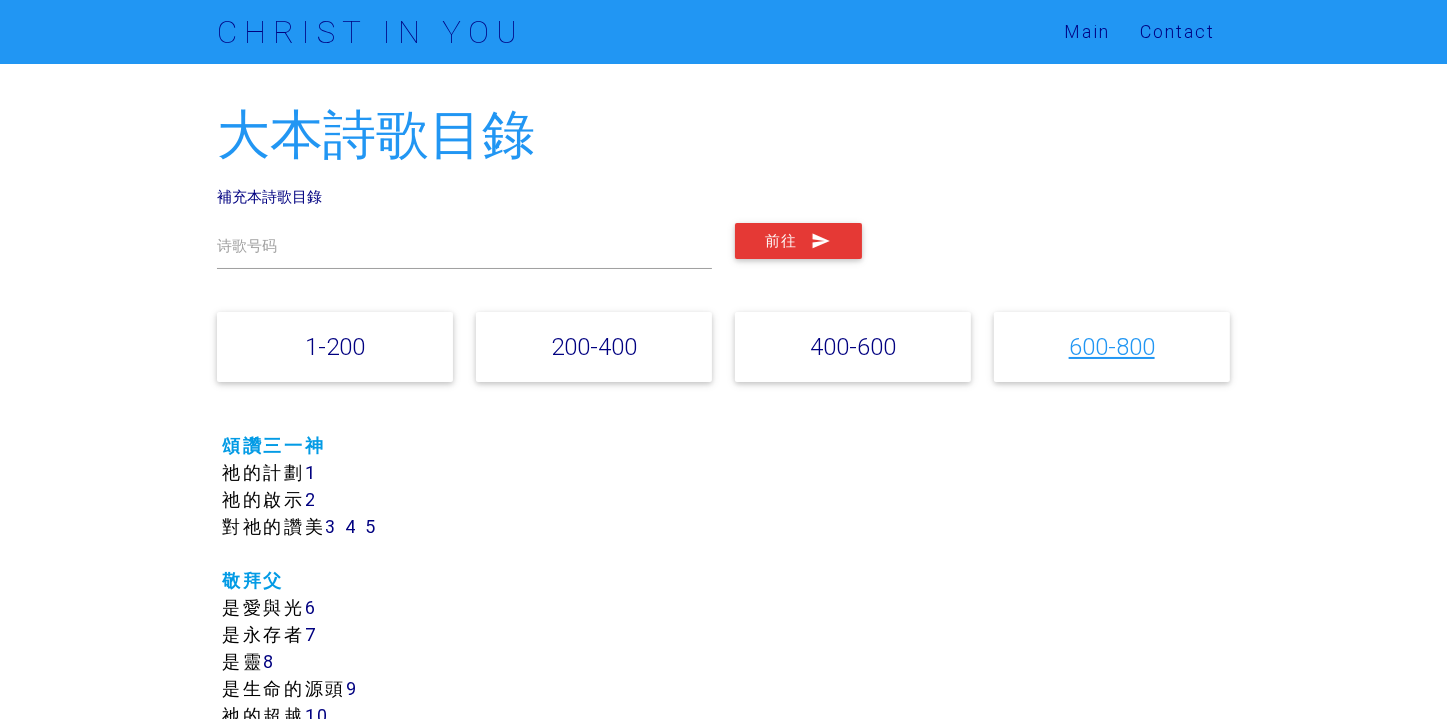click on "600-800" at bounding box center (1112, 346) 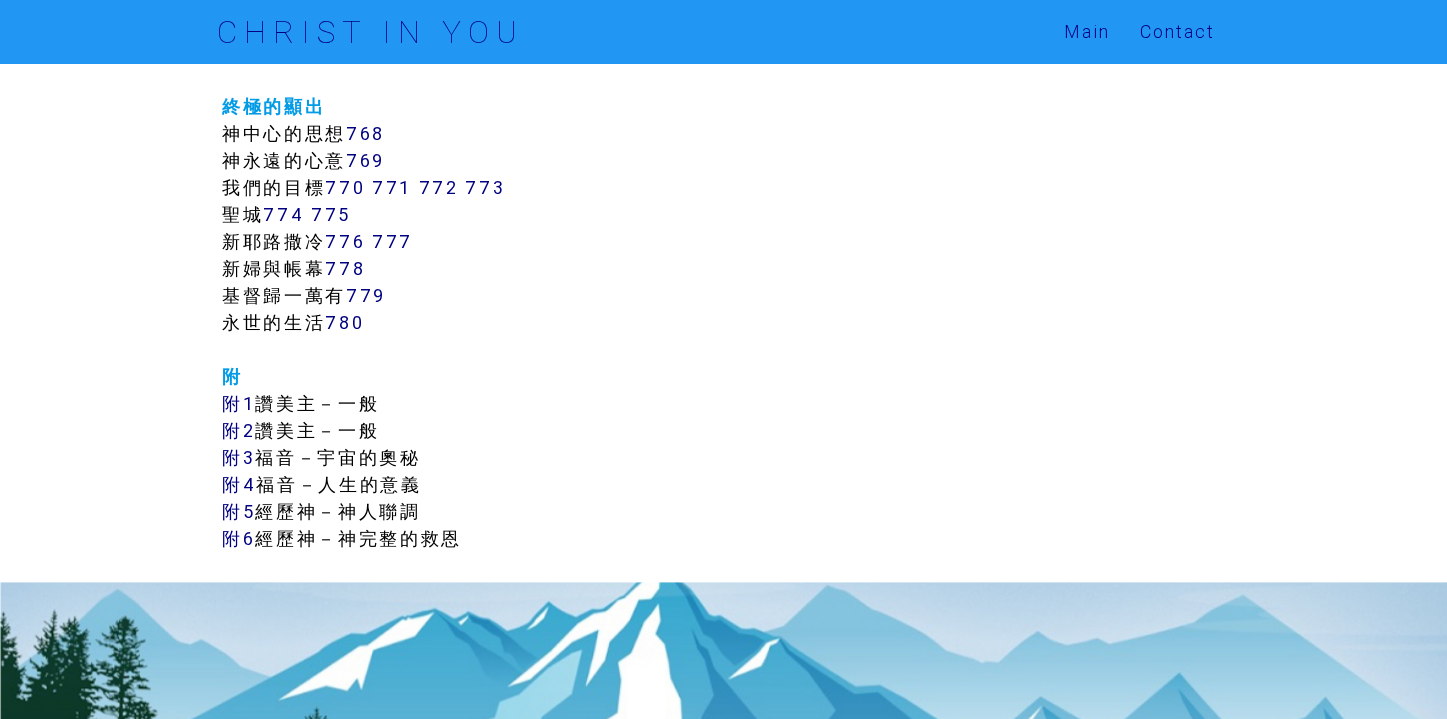 scroll, scrollTop: 11157, scrollLeft: 0, axis: vertical 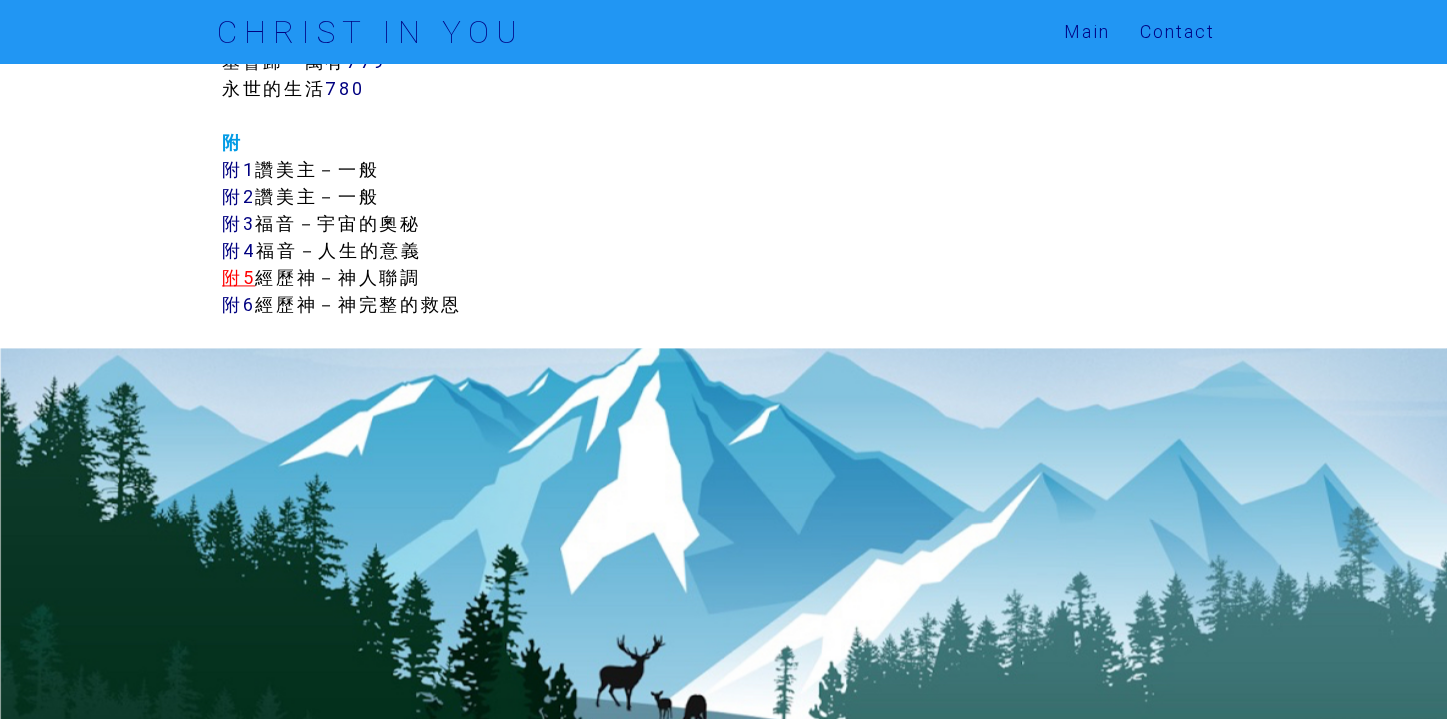 click on "附5" at bounding box center [238, 277] 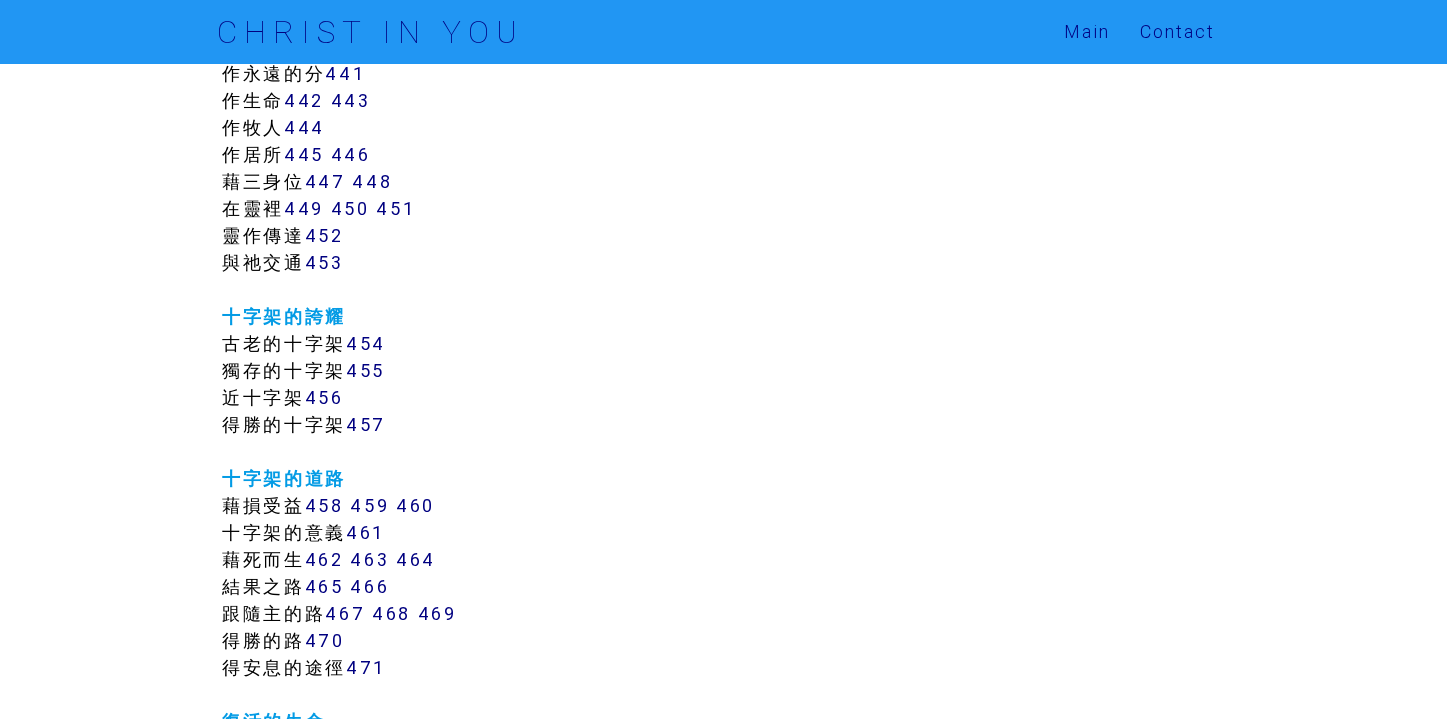 scroll, scrollTop: 4597, scrollLeft: 0, axis: vertical 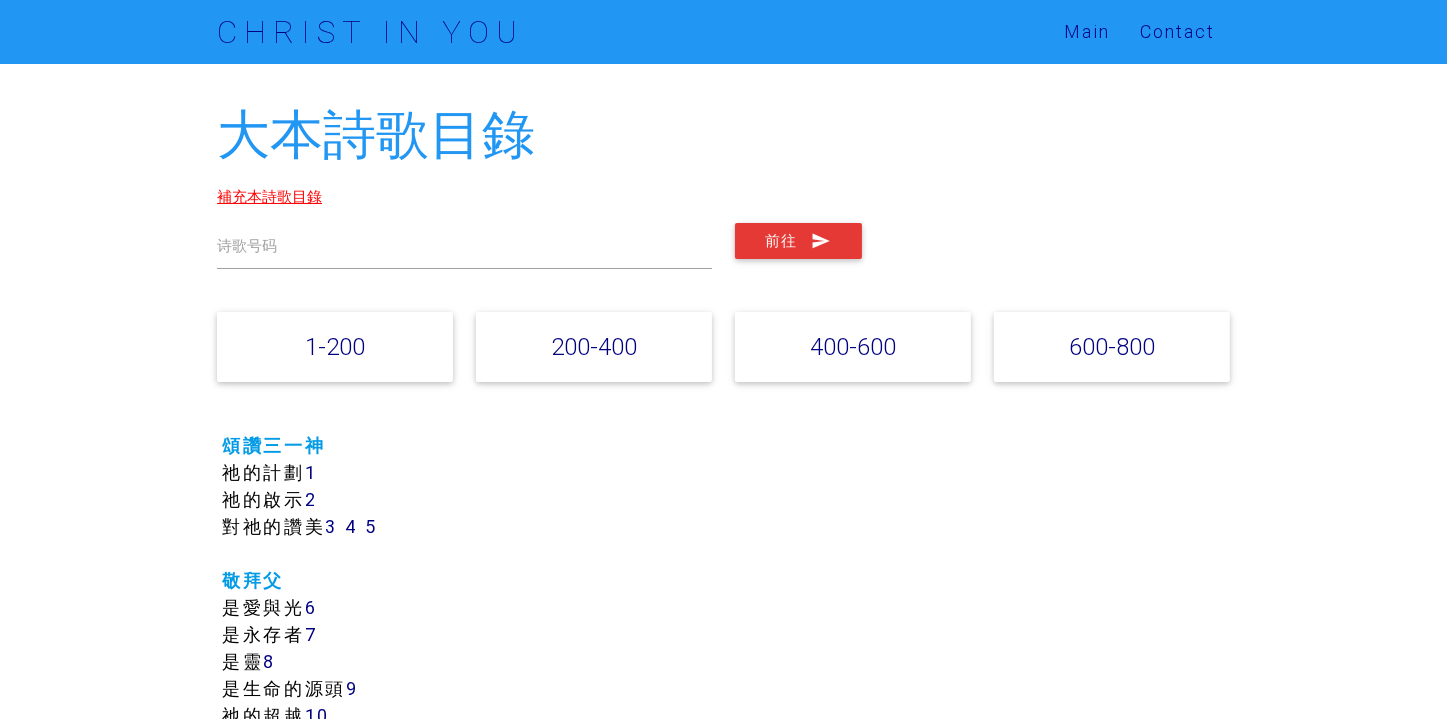 click on "補充本詩歌目錄" at bounding box center (269, 196) 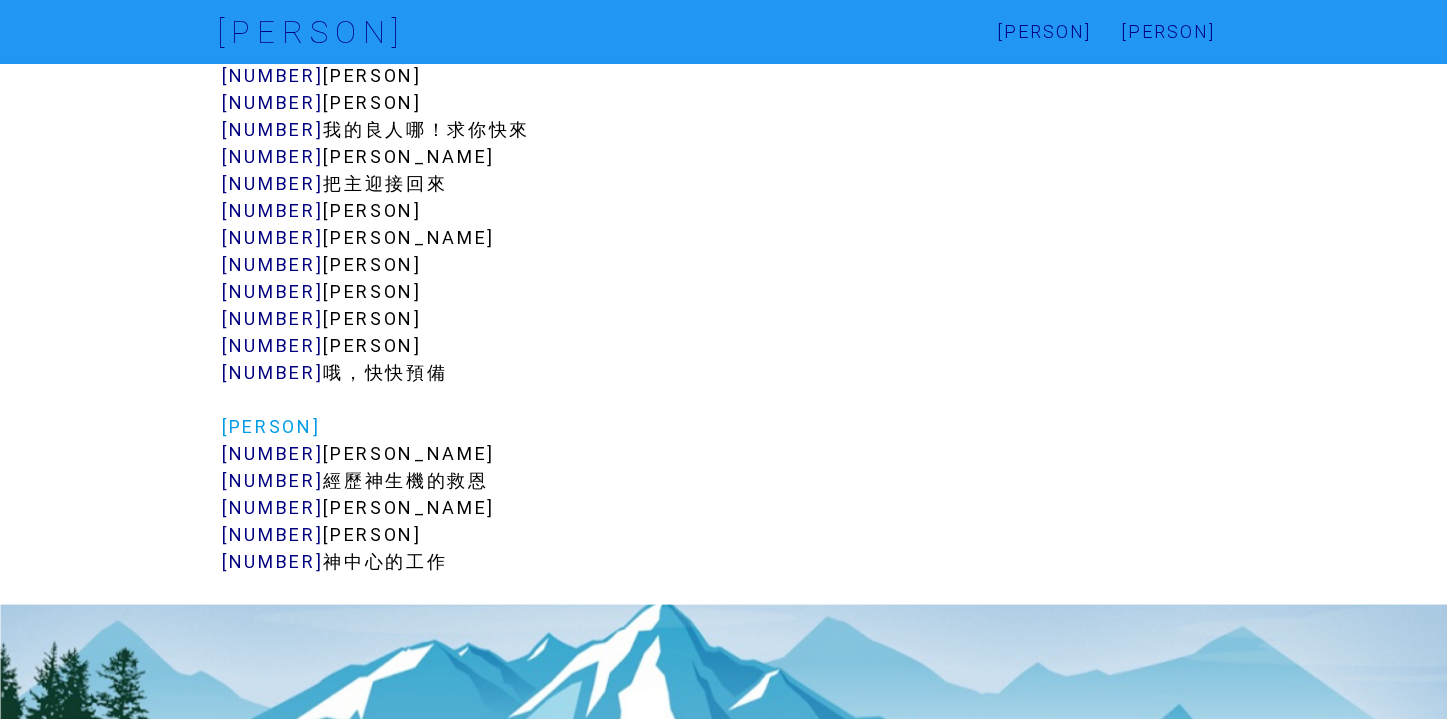 scroll, scrollTop: 9968, scrollLeft: 0, axis: vertical 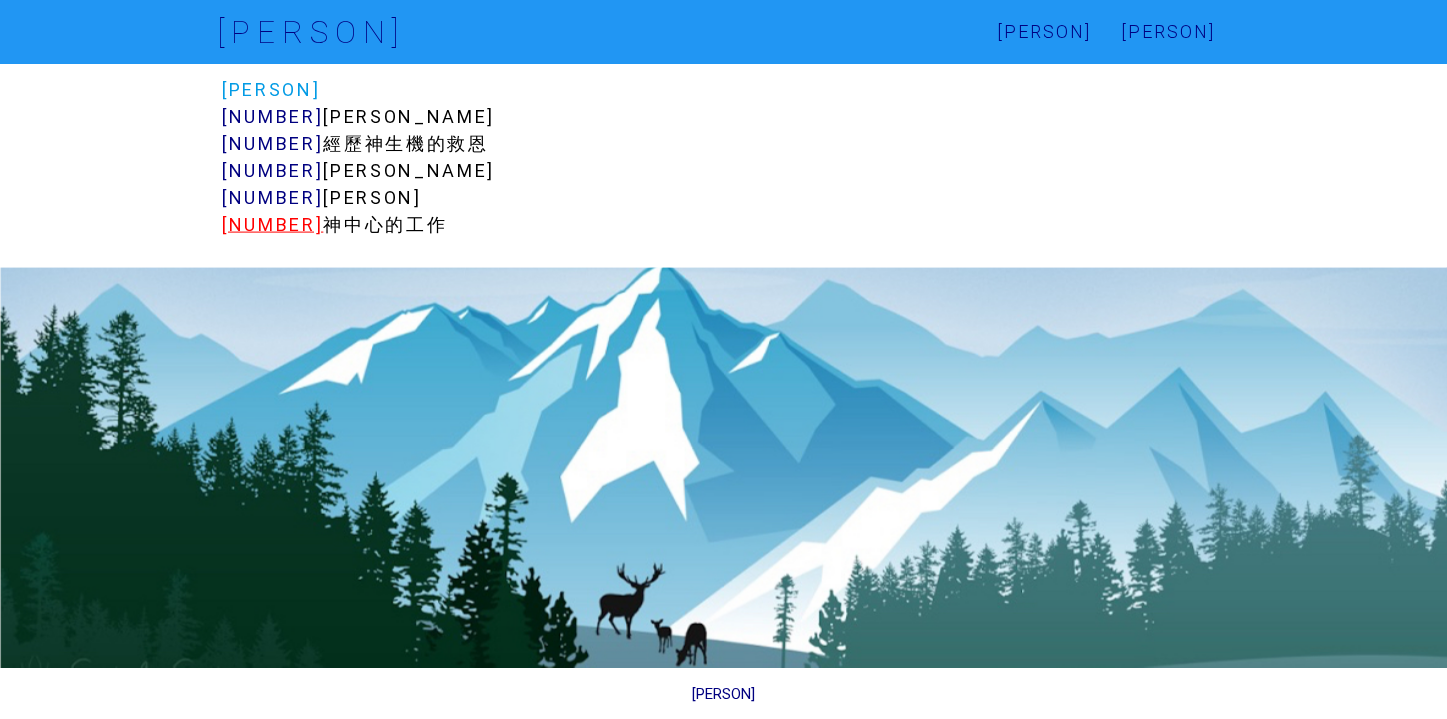 click on "1005" at bounding box center (272, 224) 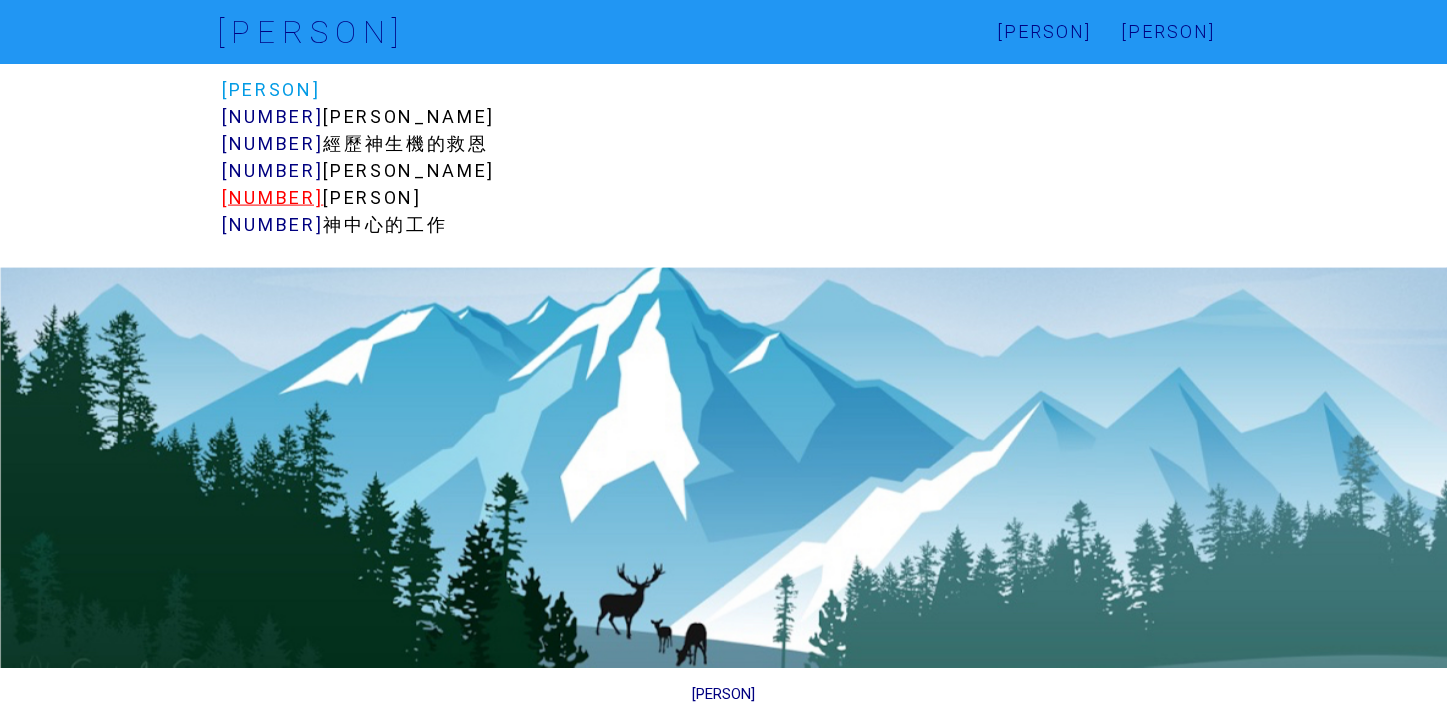 click on "1004" at bounding box center (272, 197) 